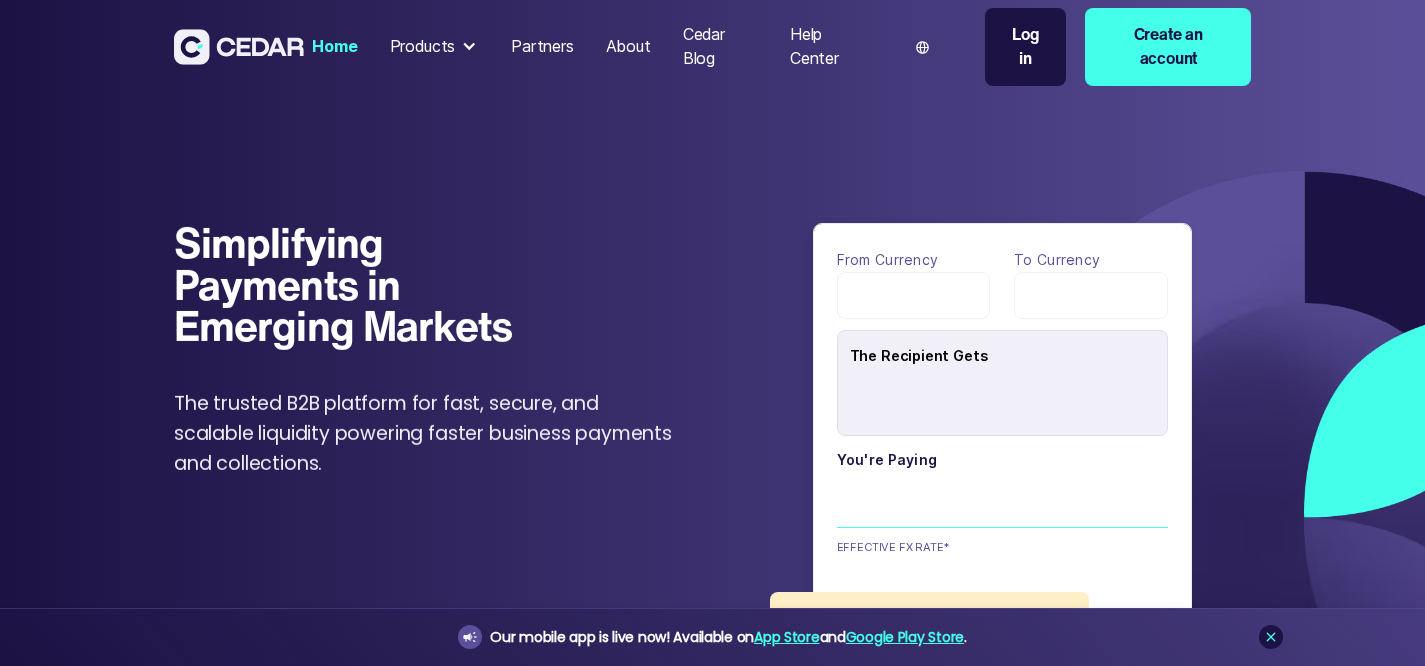 scroll, scrollTop: 0, scrollLeft: 0, axis: both 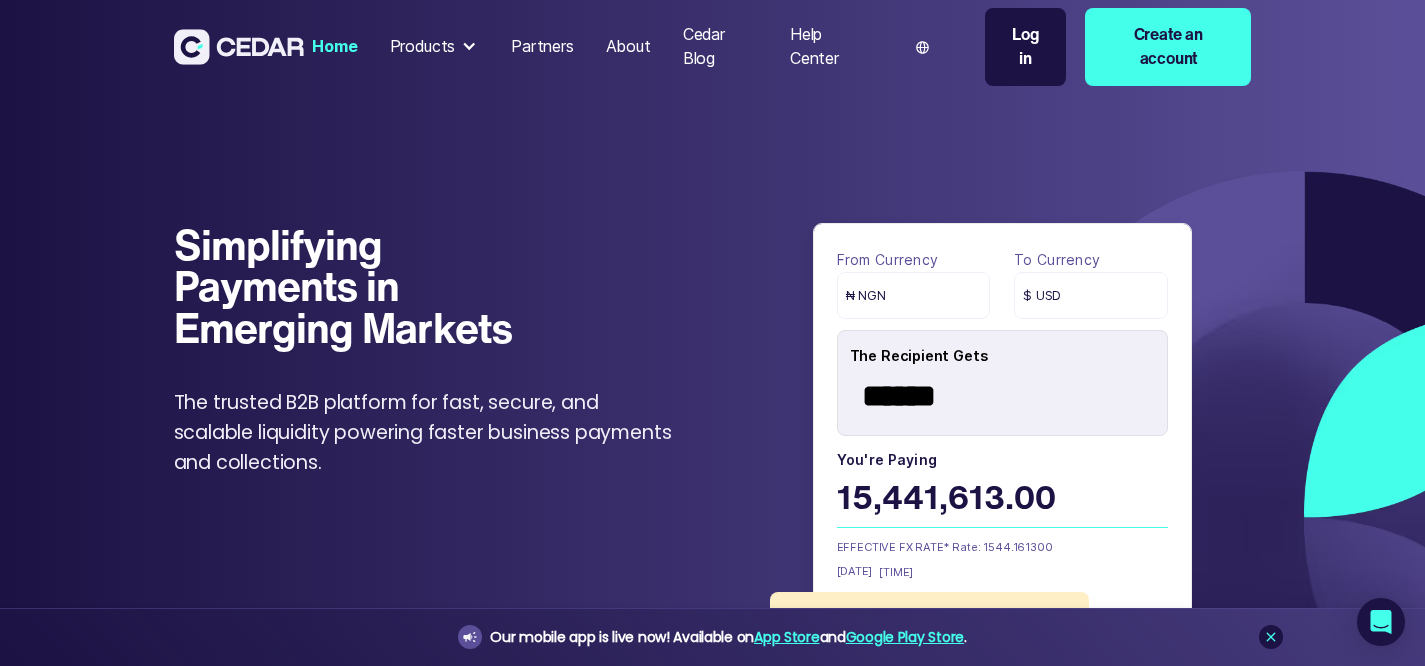 click on "Products" at bounding box center (423, 47) 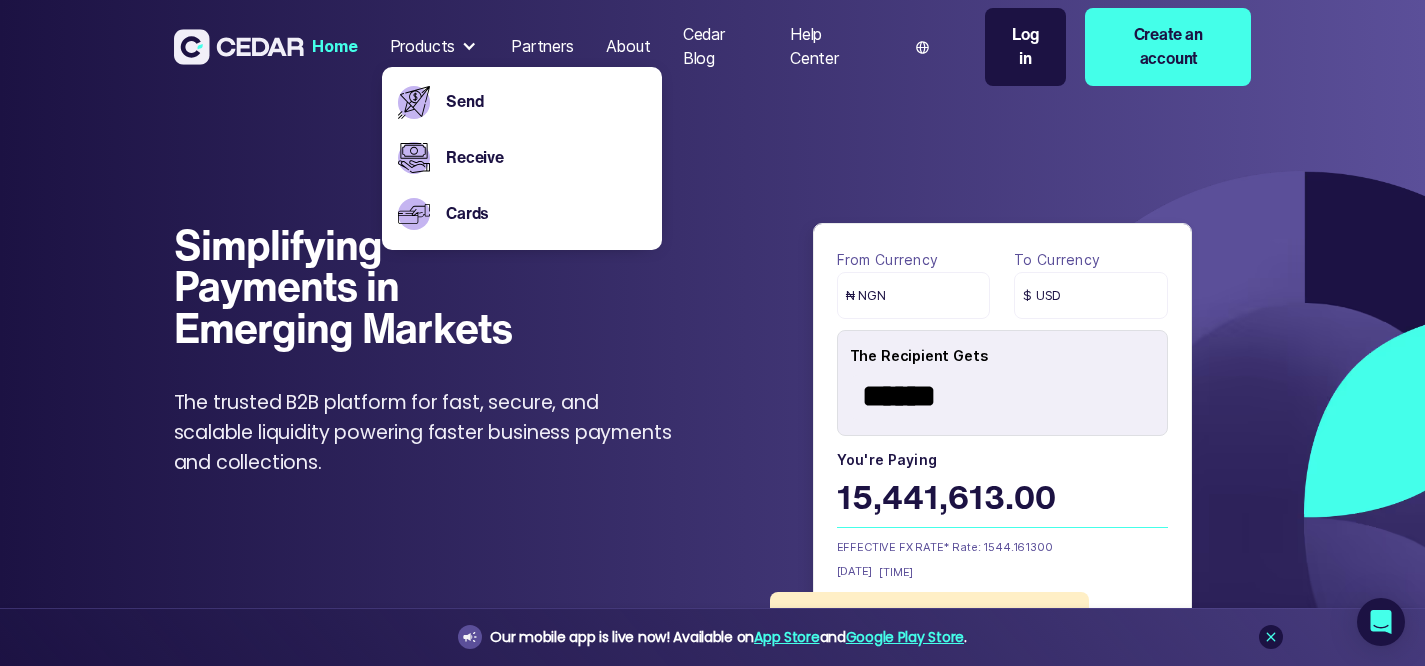 click on "Simplifying  Payments in  Emerging Markets Simplifying Cross-border  Payments for Businesses The trusted B2B platform for fast, secure, and scalable liquidity powering faster business payments and collections." at bounding box center [424, 351] 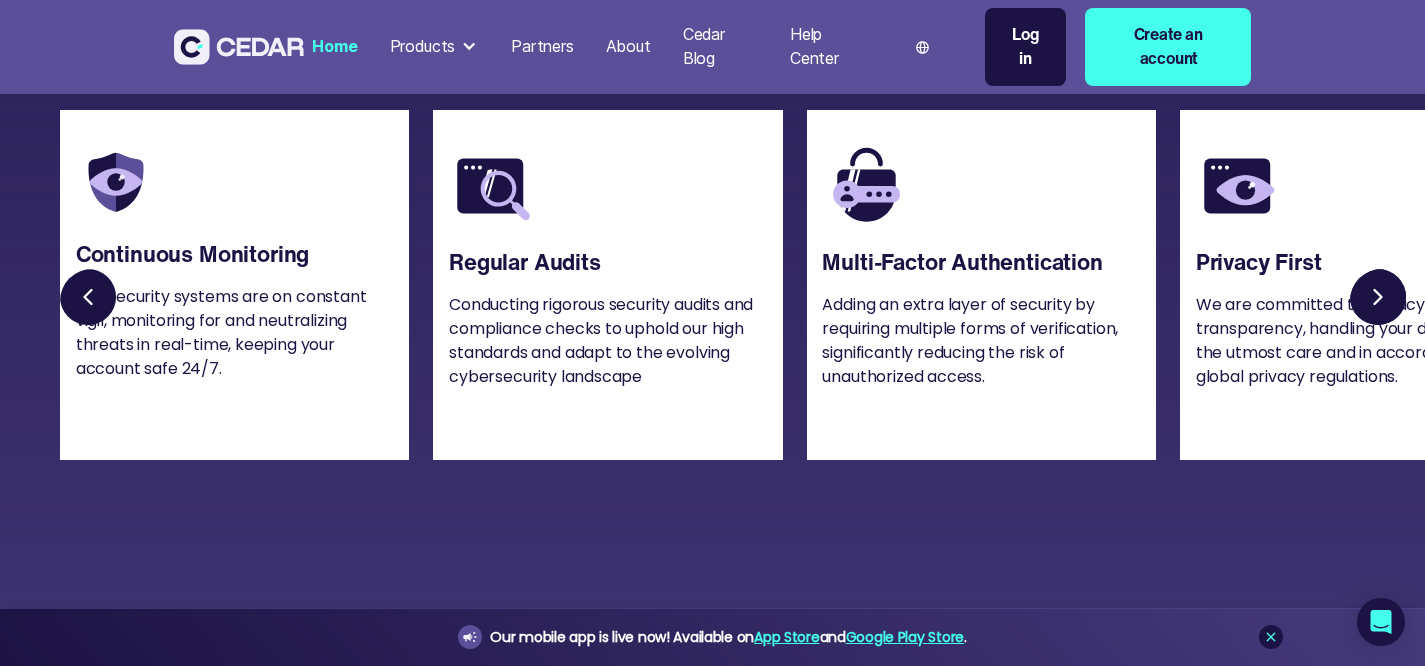 scroll, scrollTop: 5078, scrollLeft: 0, axis: vertical 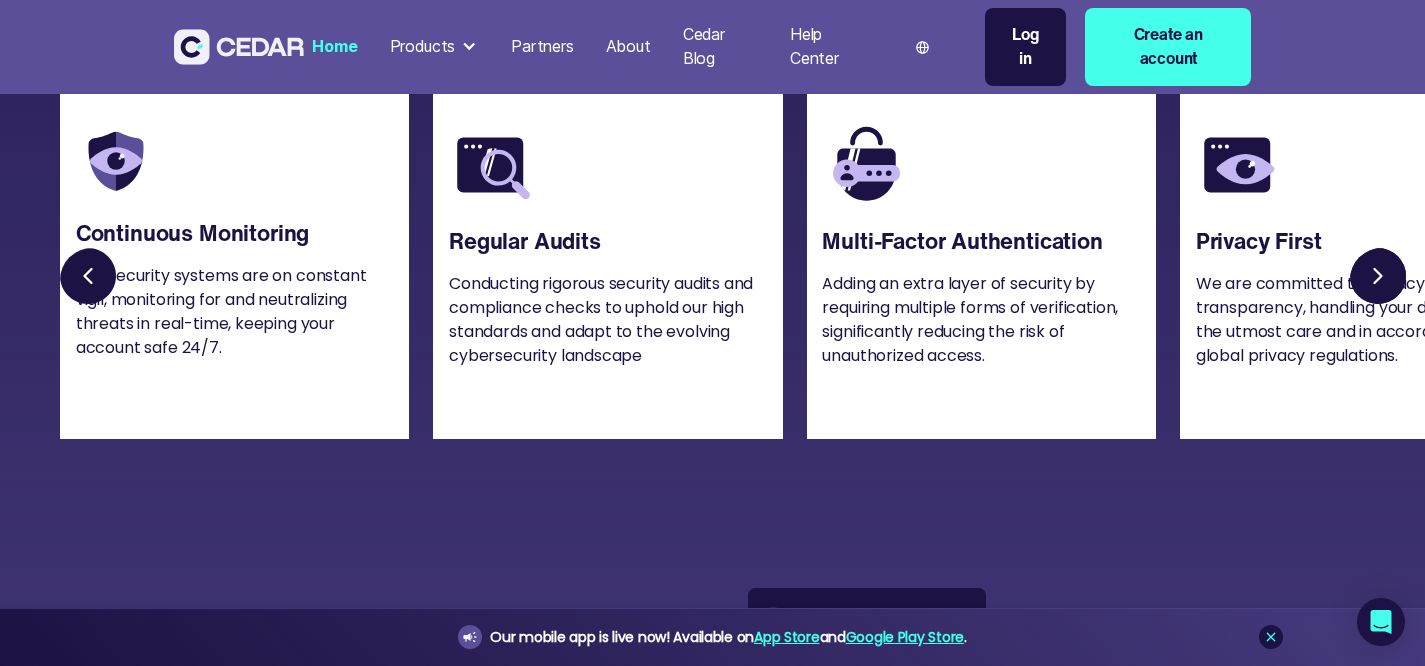 click at bounding box center (1382, 280) 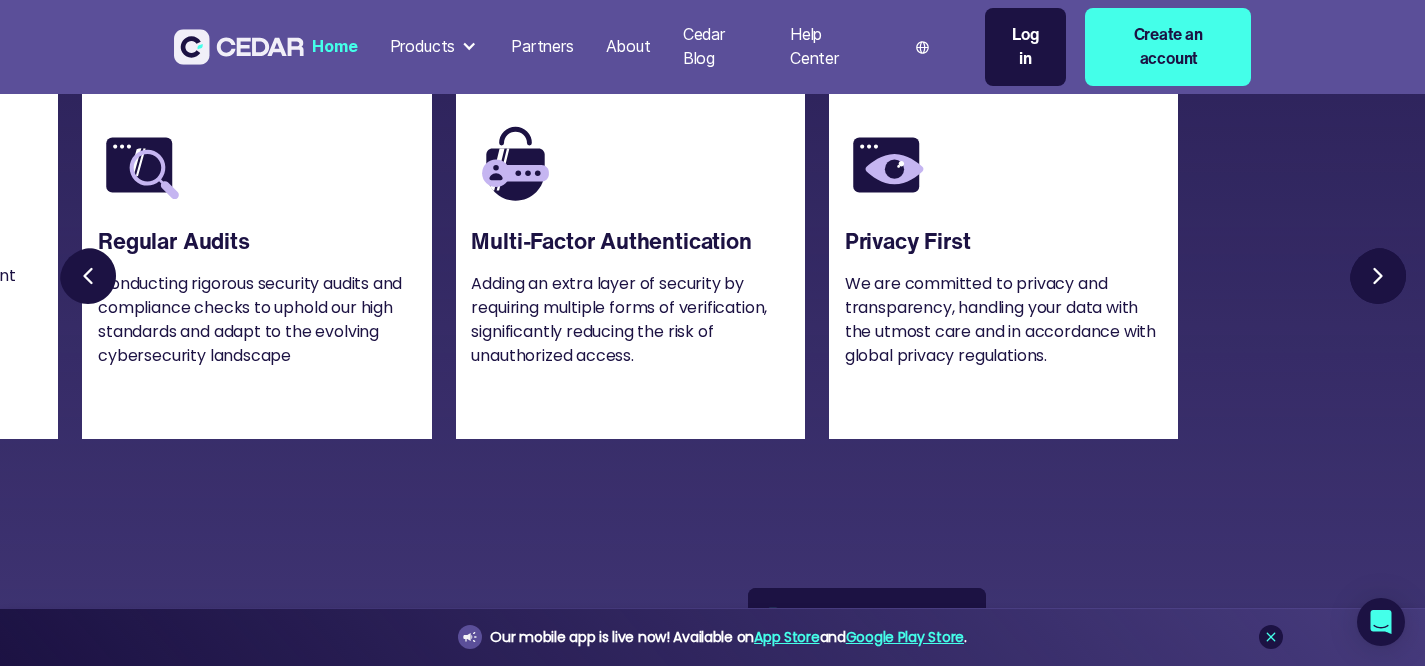 click at bounding box center (1382, 280) 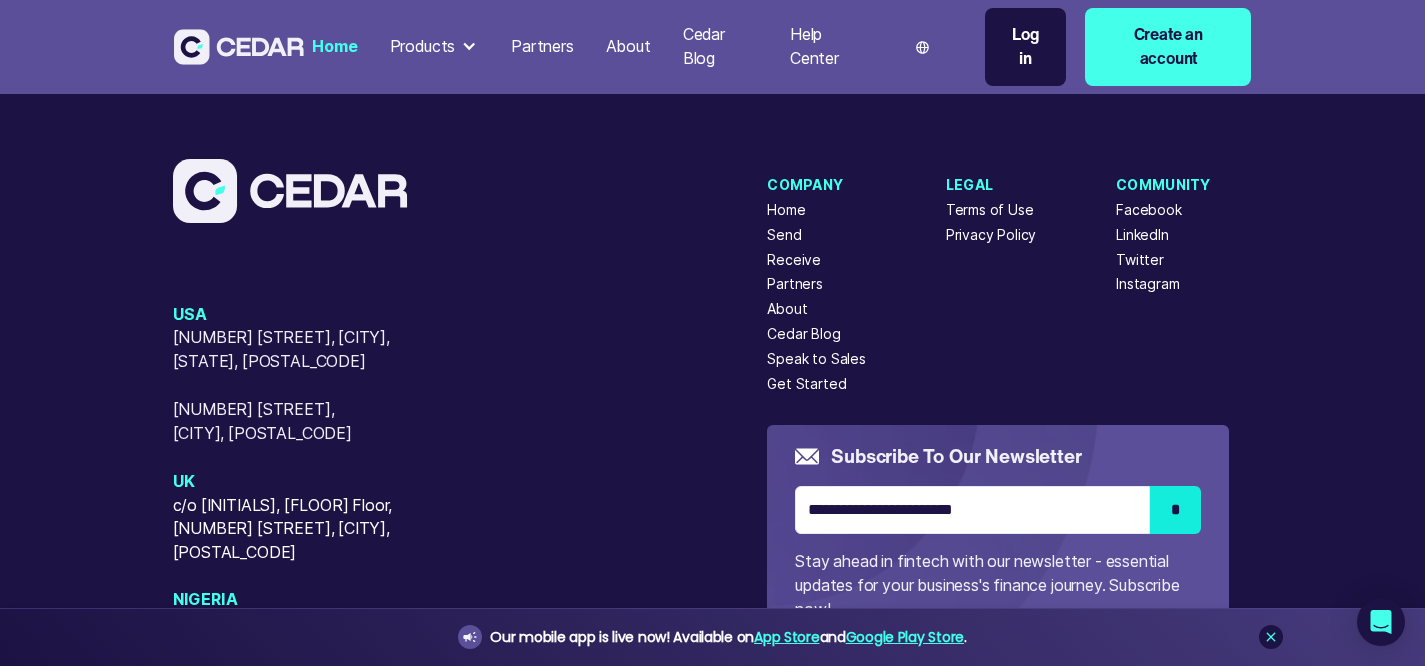 scroll, scrollTop: 8587, scrollLeft: 0, axis: vertical 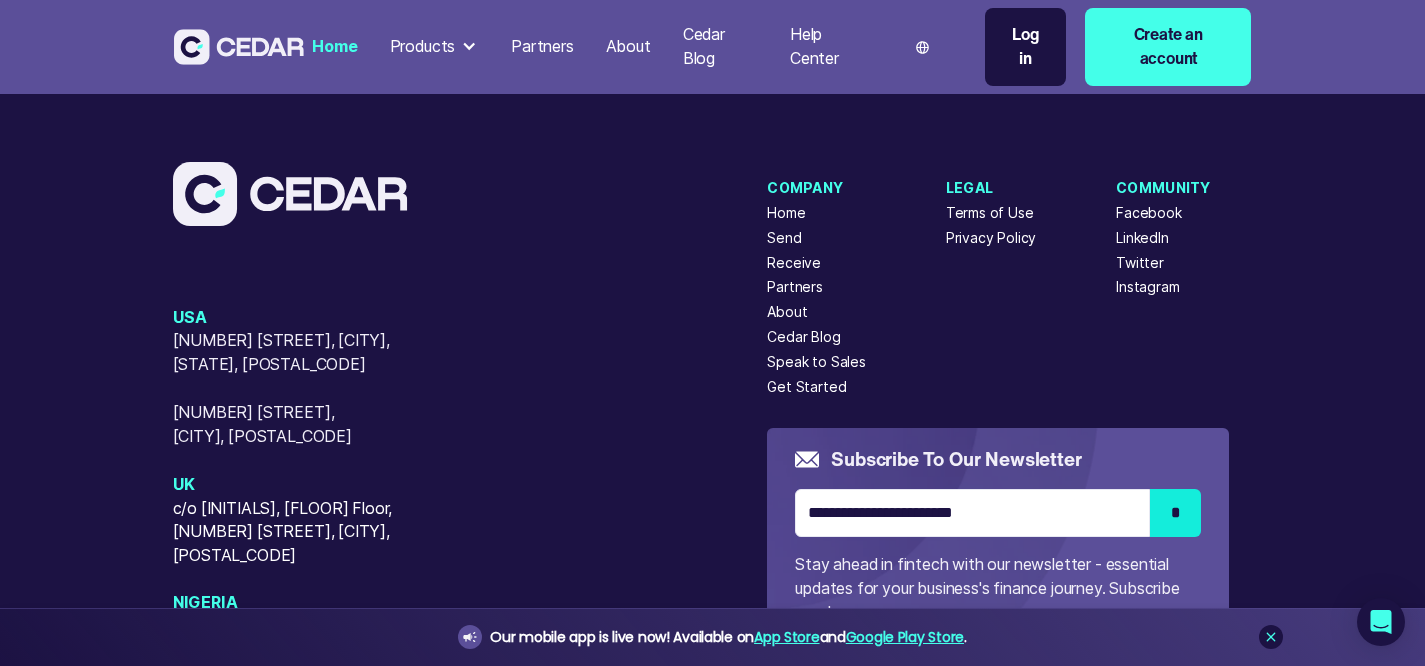 click on "Cedar Blog" at bounding box center (720, 47) 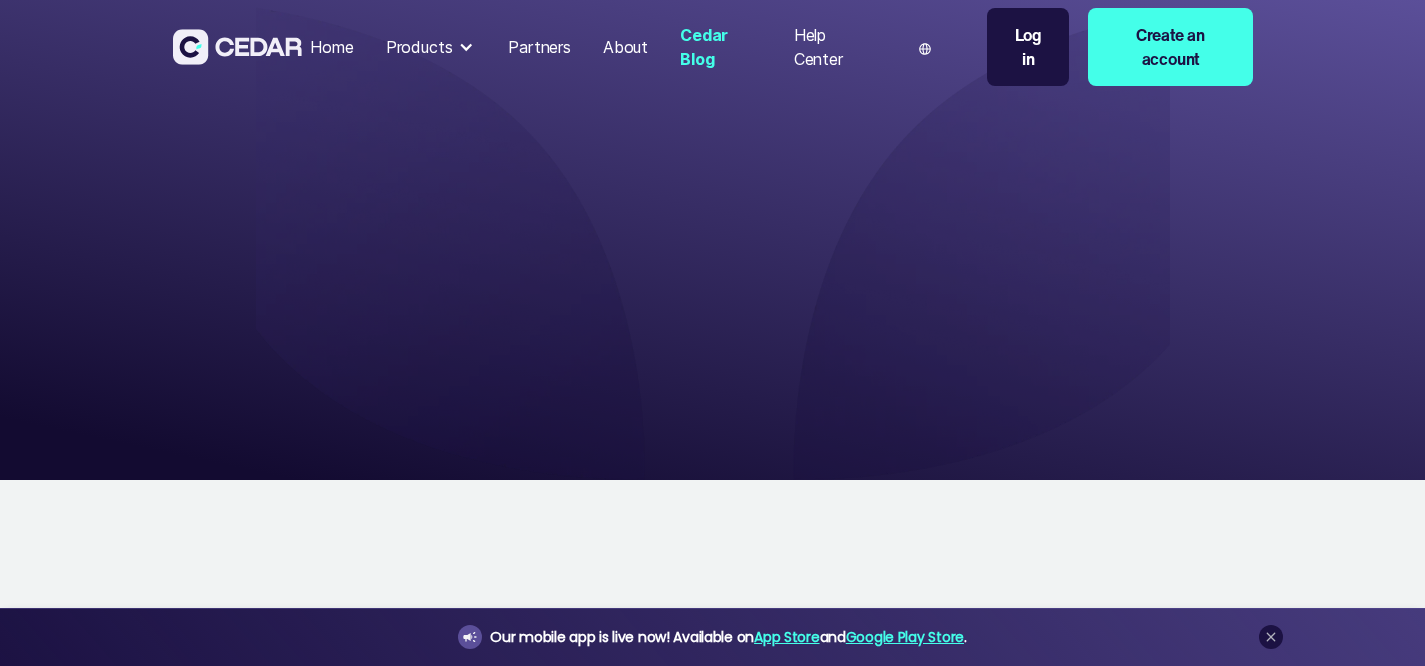 scroll, scrollTop: 0, scrollLeft: 0, axis: both 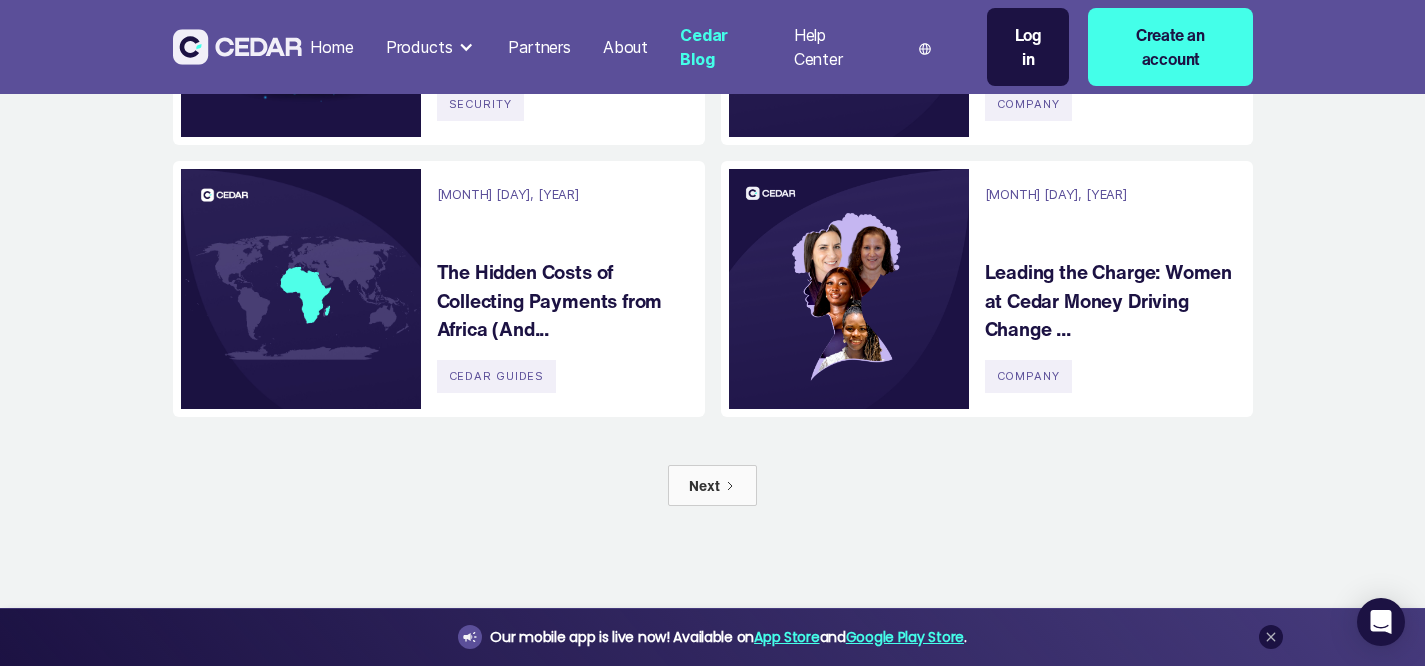 click on "Products" at bounding box center (419, 47) 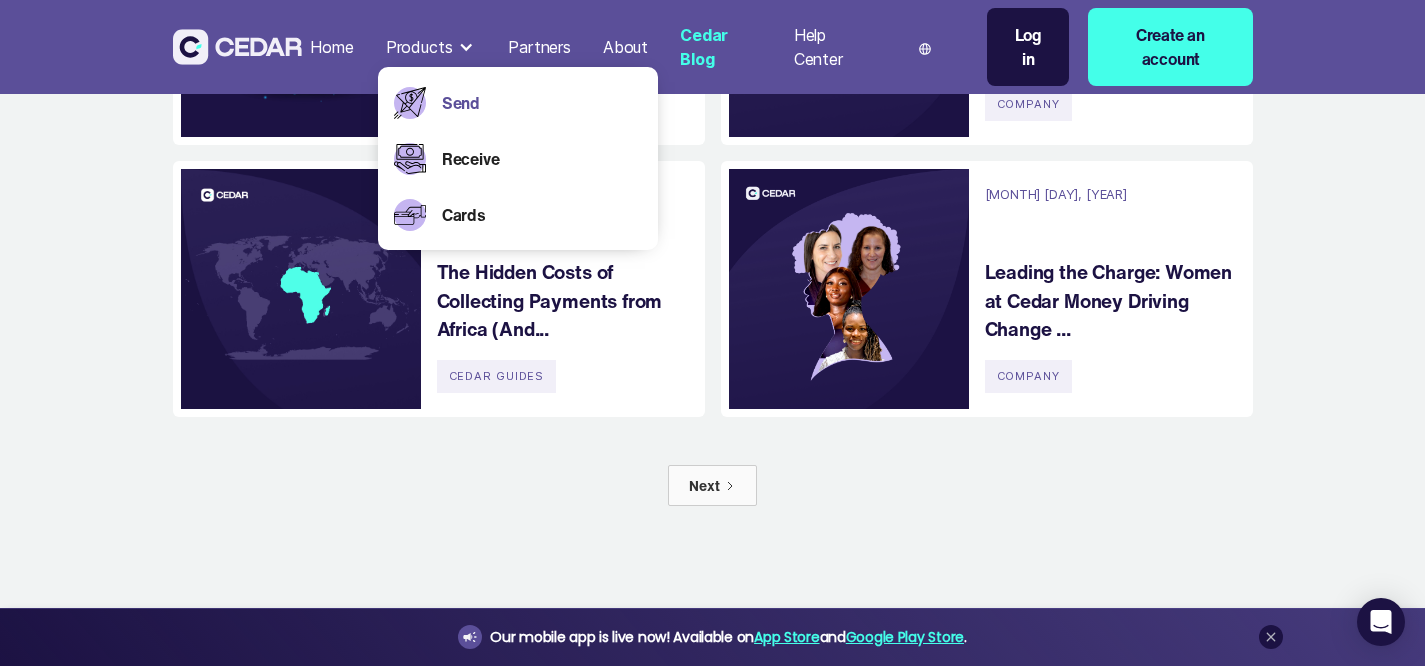 click on "Send" at bounding box center (542, 103) 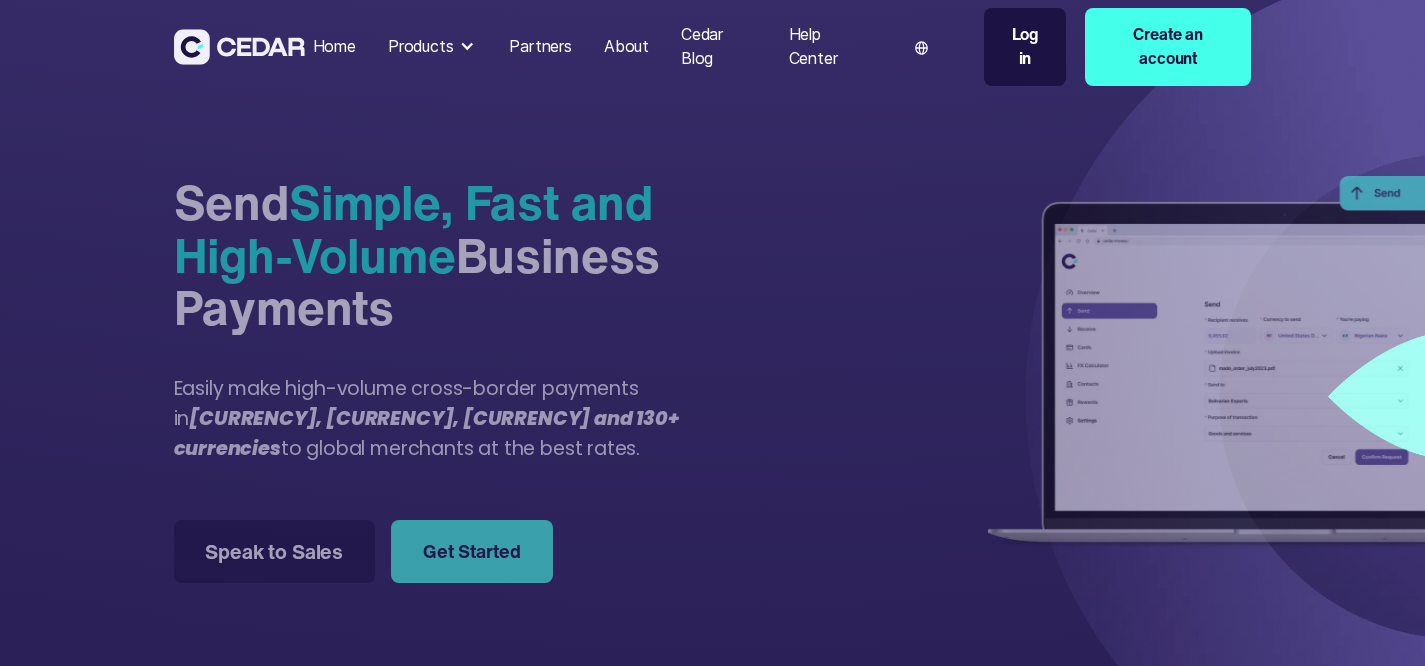 scroll, scrollTop: 0, scrollLeft: 0, axis: both 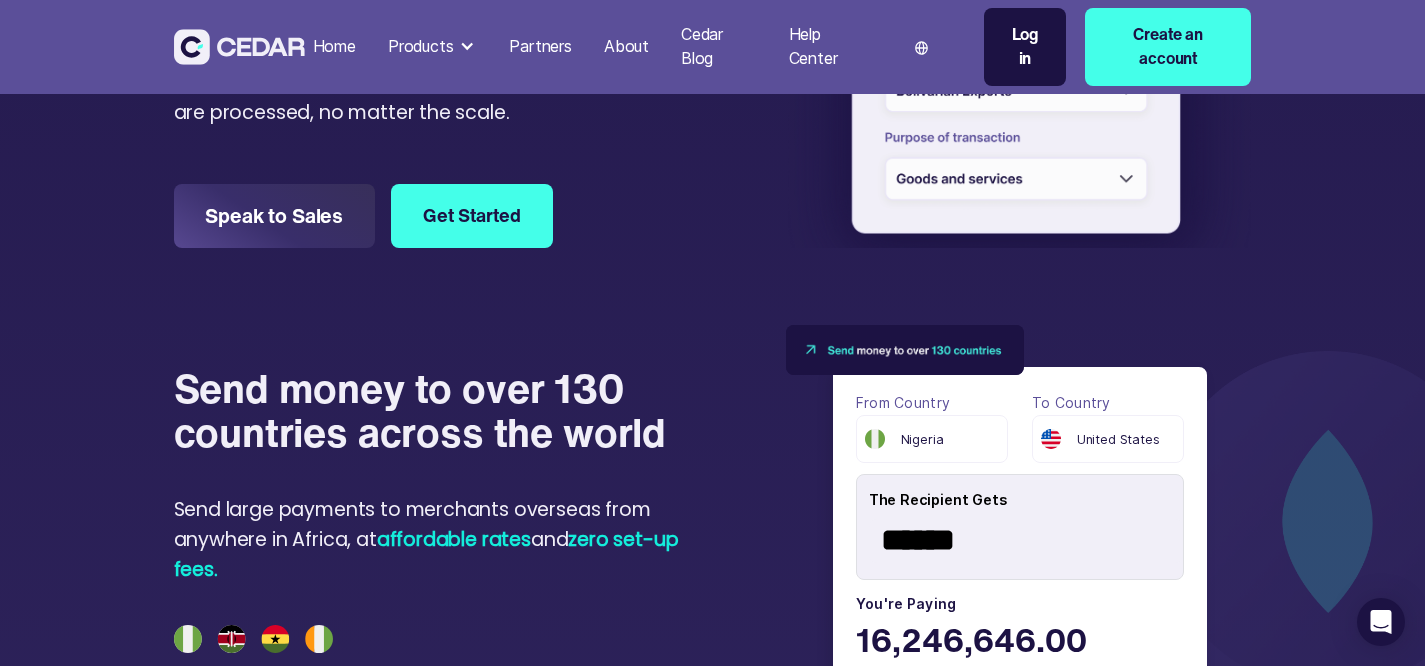 click at bounding box center (239, 47) 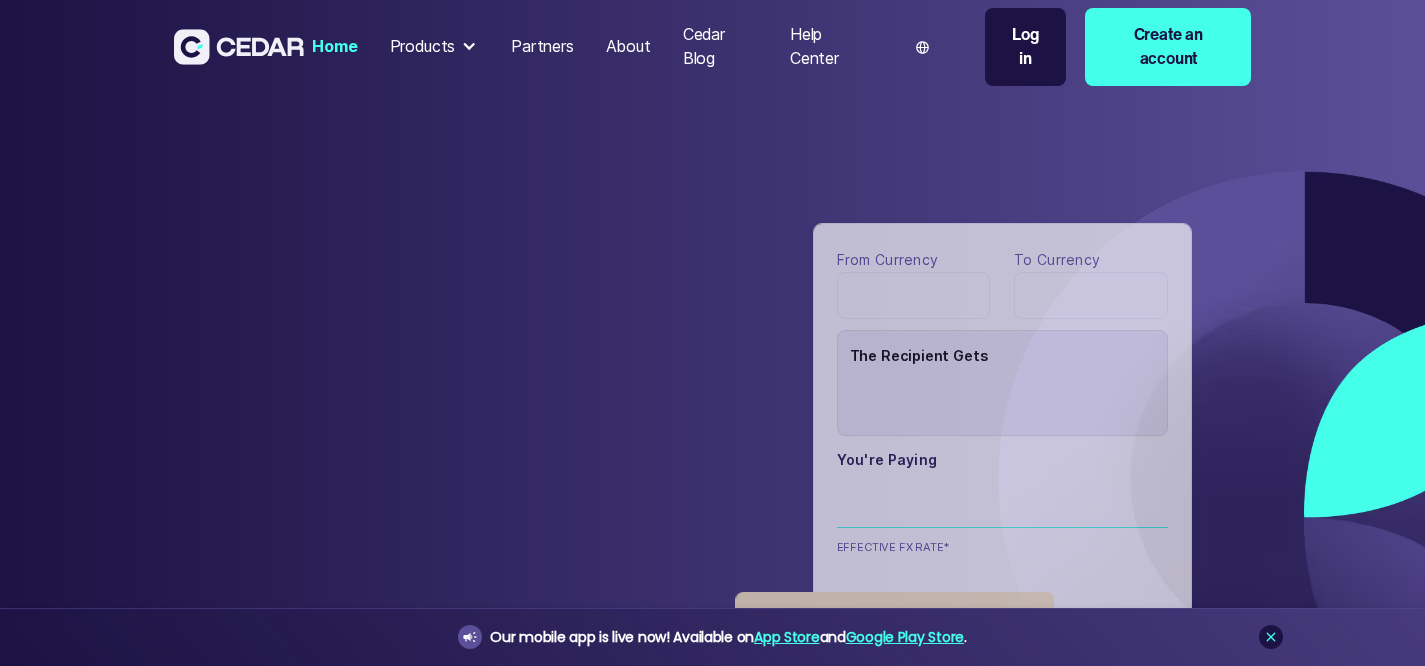 scroll, scrollTop: 0, scrollLeft: 0, axis: both 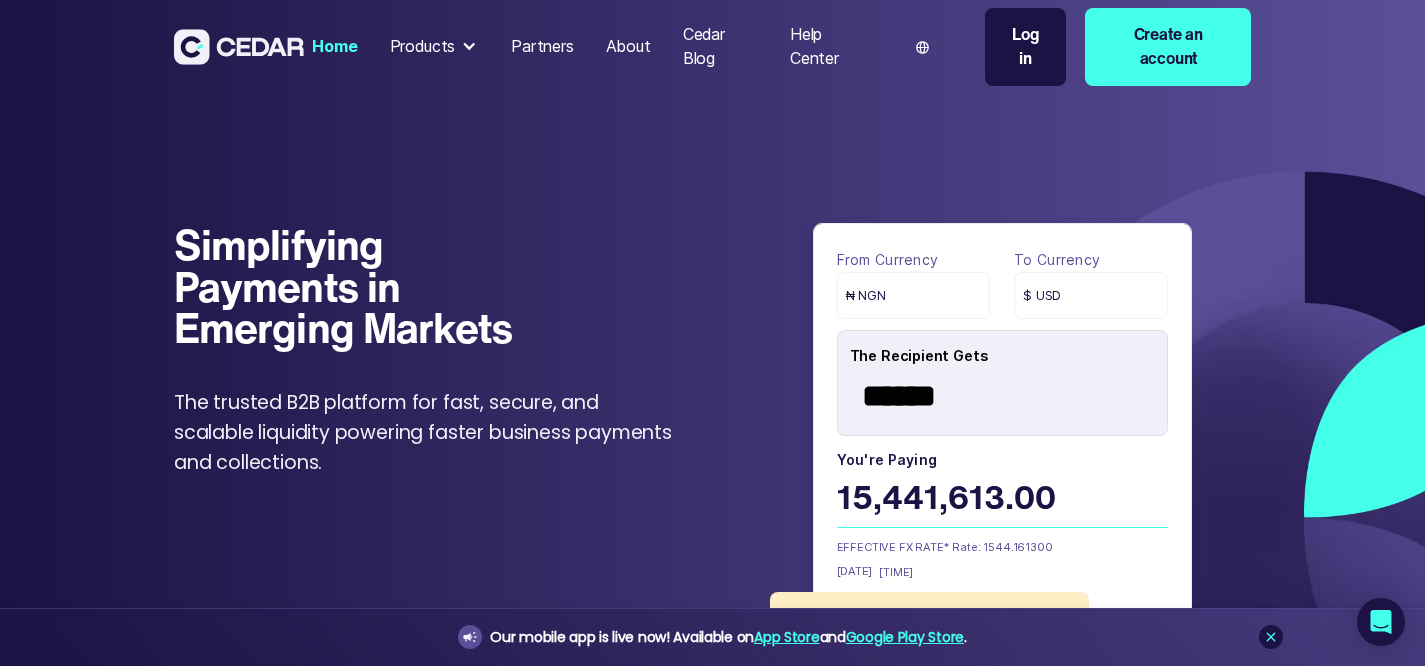 drag, startPoint x: 501, startPoint y: 179, endPoint x: 515, endPoint y: 143, distance: 38.626415 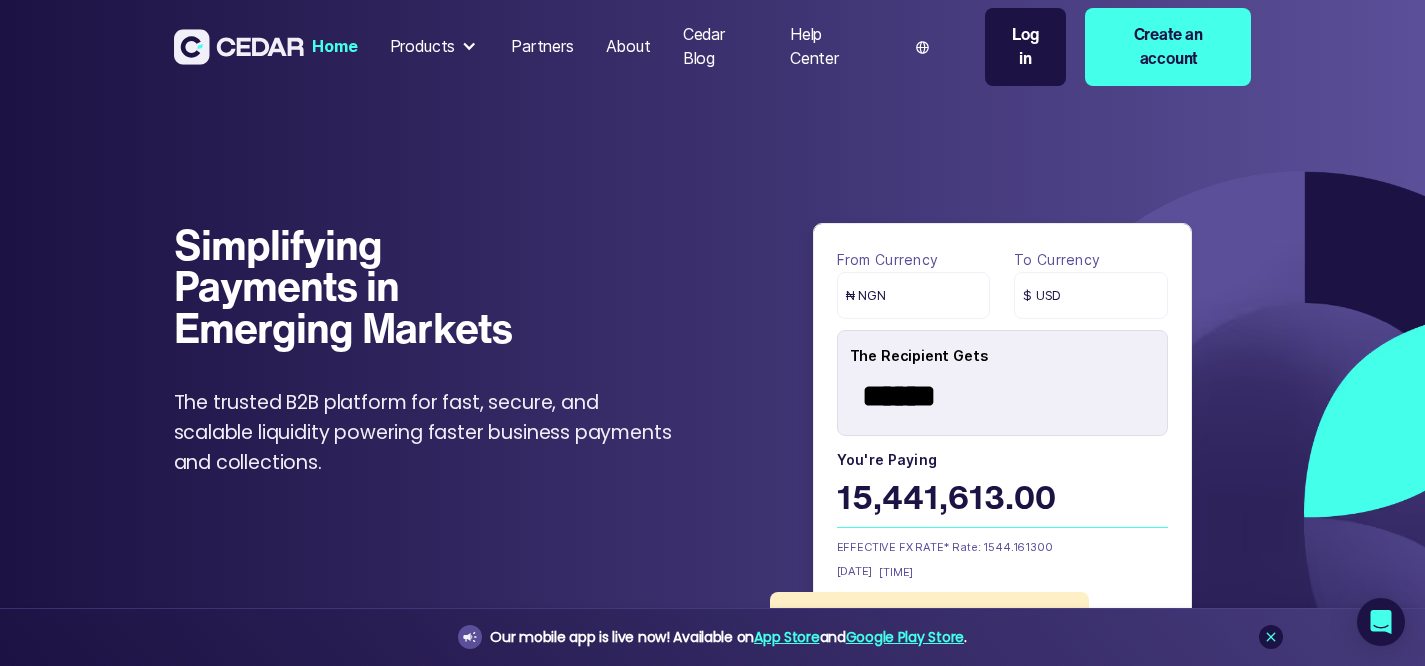 click on "Products" at bounding box center [423, 47] 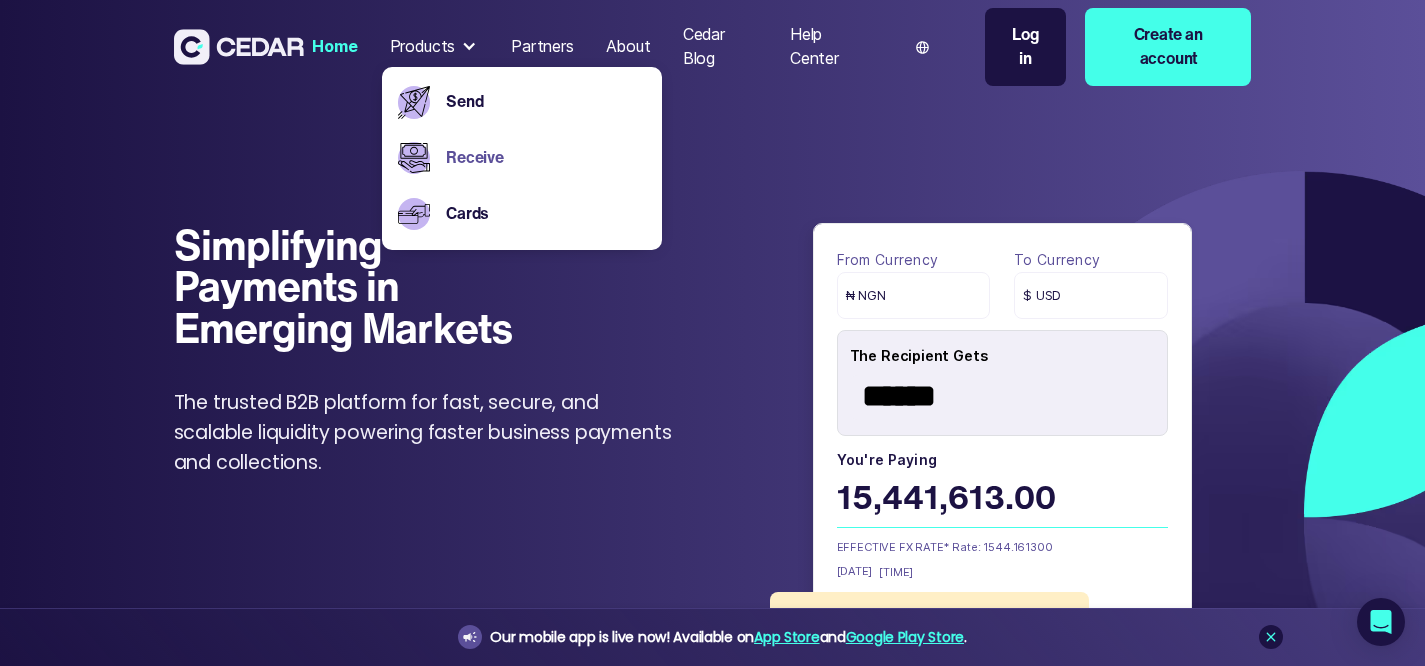 click on "Receive" at bounding box center [546, 158] 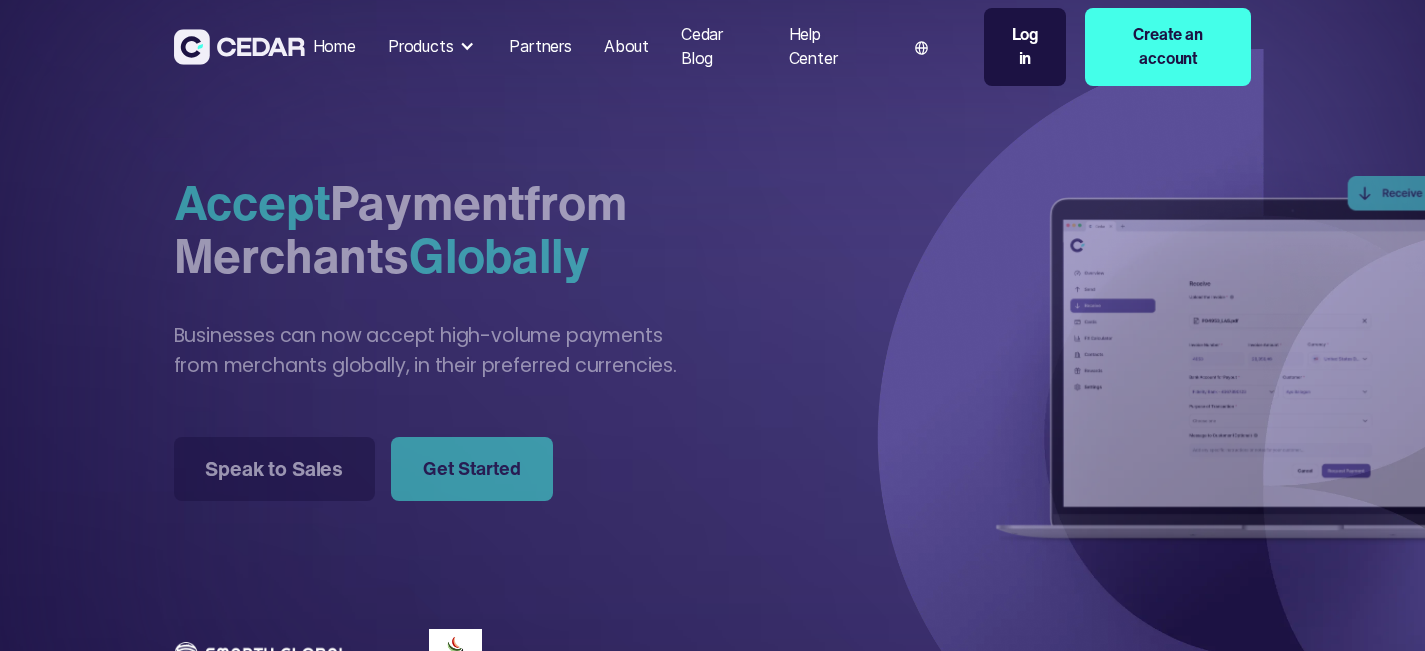 scroll, scrollTop: 0, scrollLeft: 0, axis: both 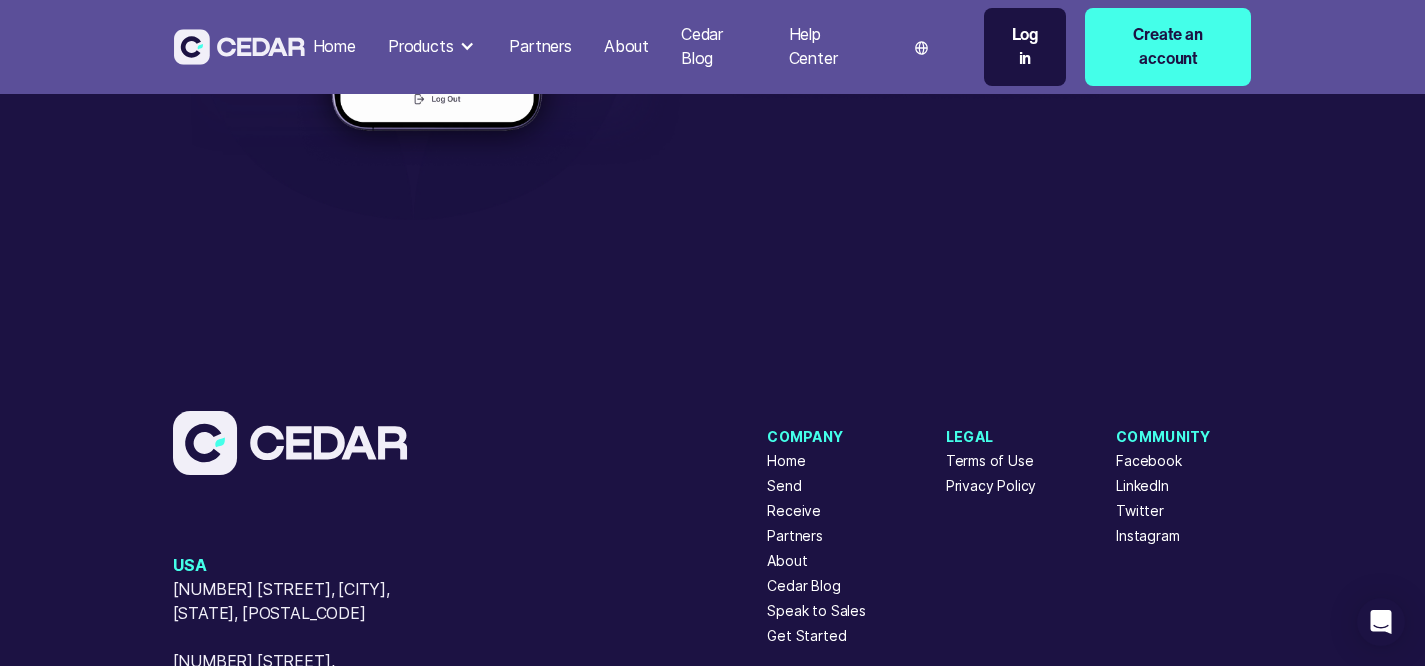 click on "Products" at bounding box center (421, 47) 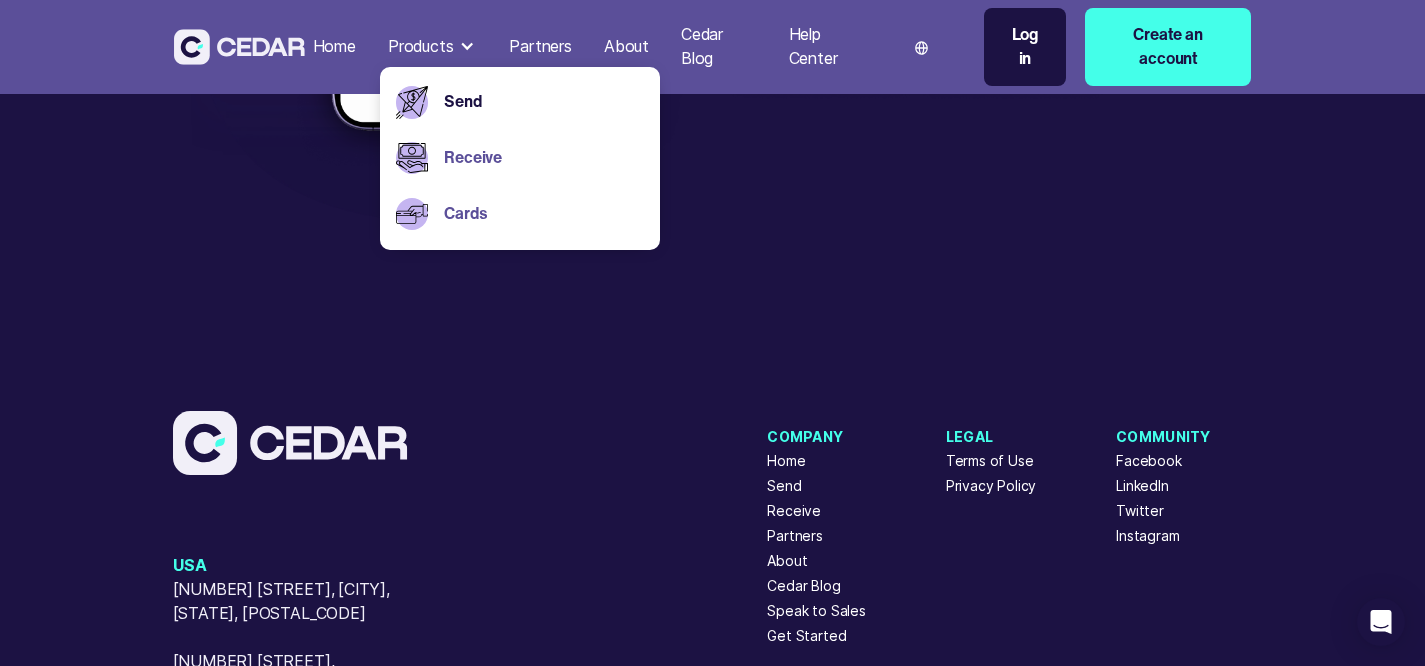 click on "Cards" at bounding box center [544, 214] 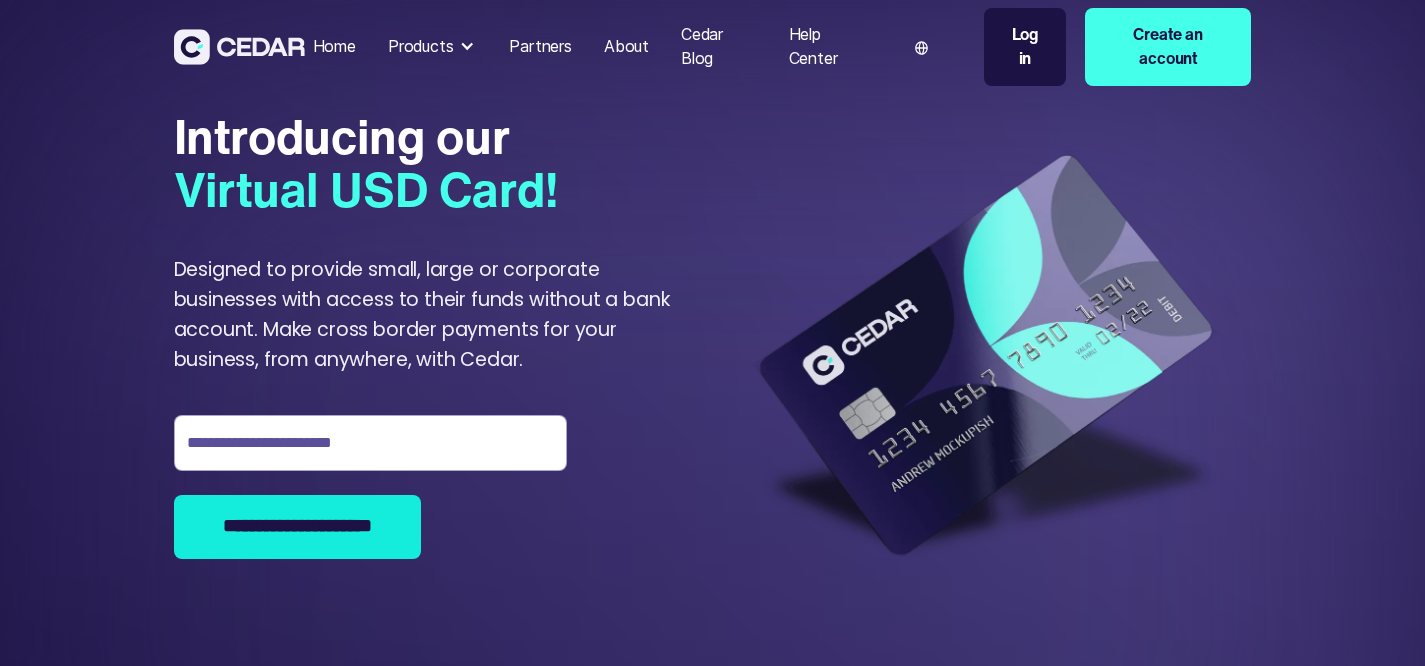 scroll, scrollTop: 0, scrollLeft: 0, axis: both 